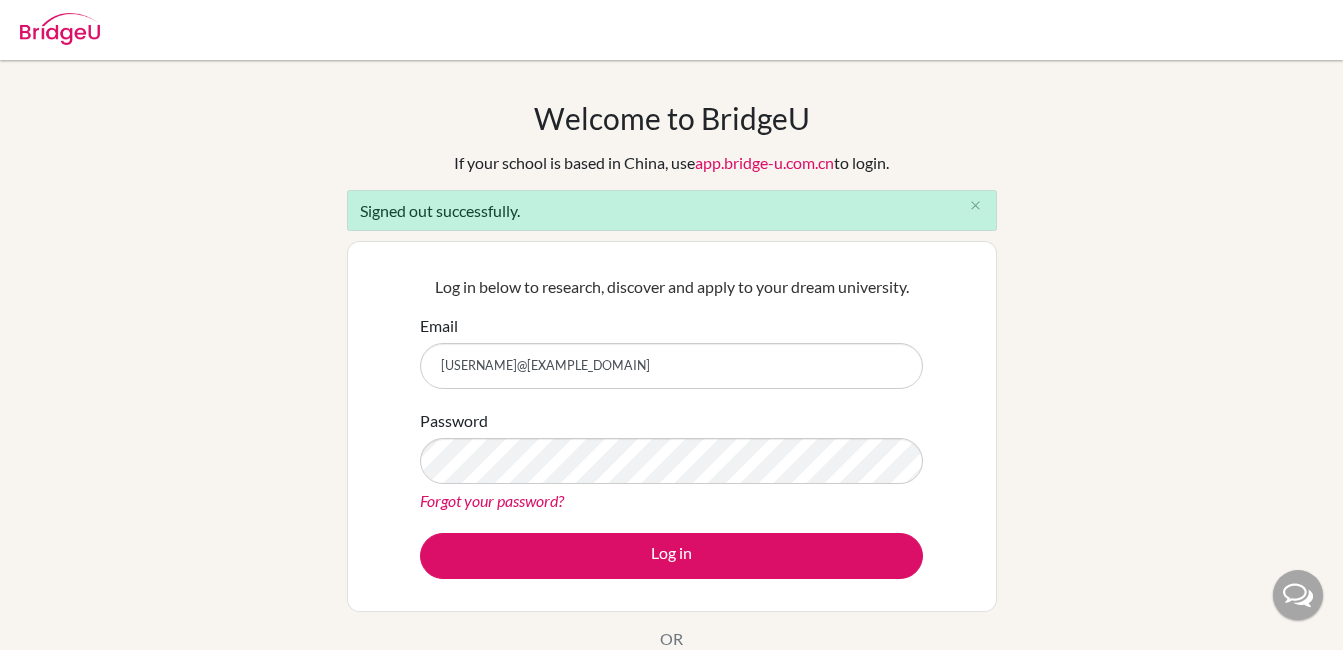 scroll, scrollTop: 0, scrollLeft: 0, axis: both 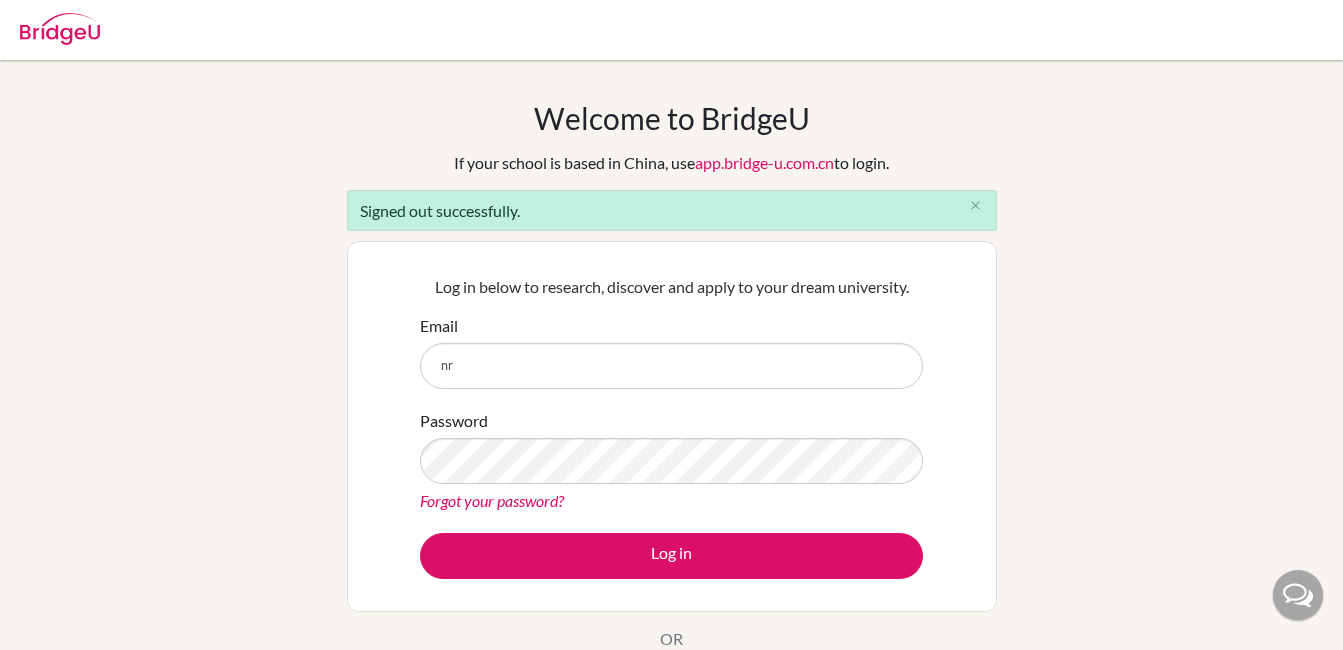 type on "n" 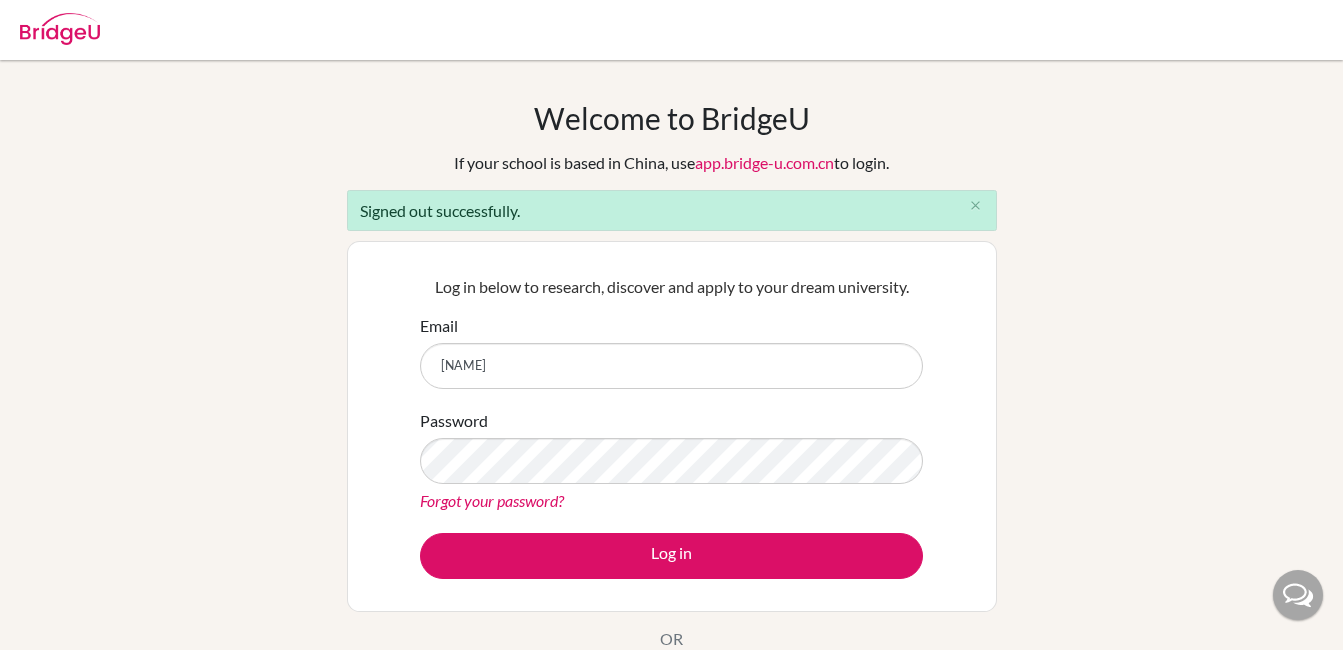 type on "ravellanrupen" 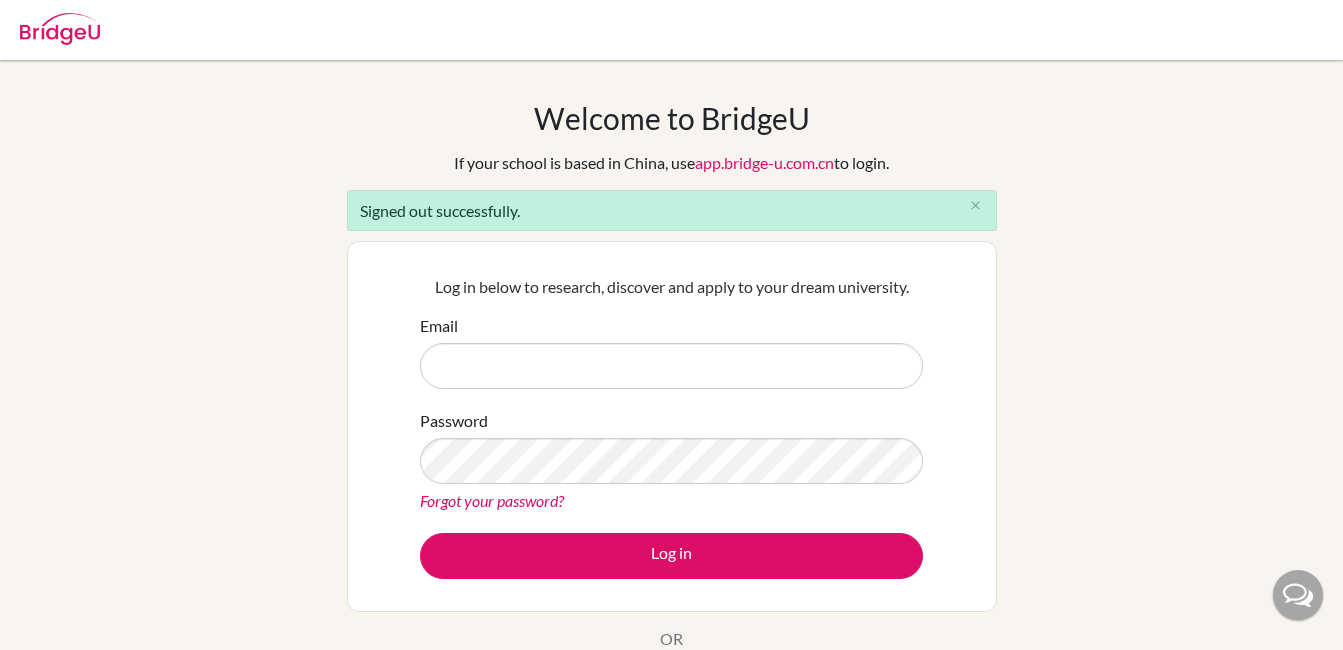 type on "careercare@saiinternational.edu.in" 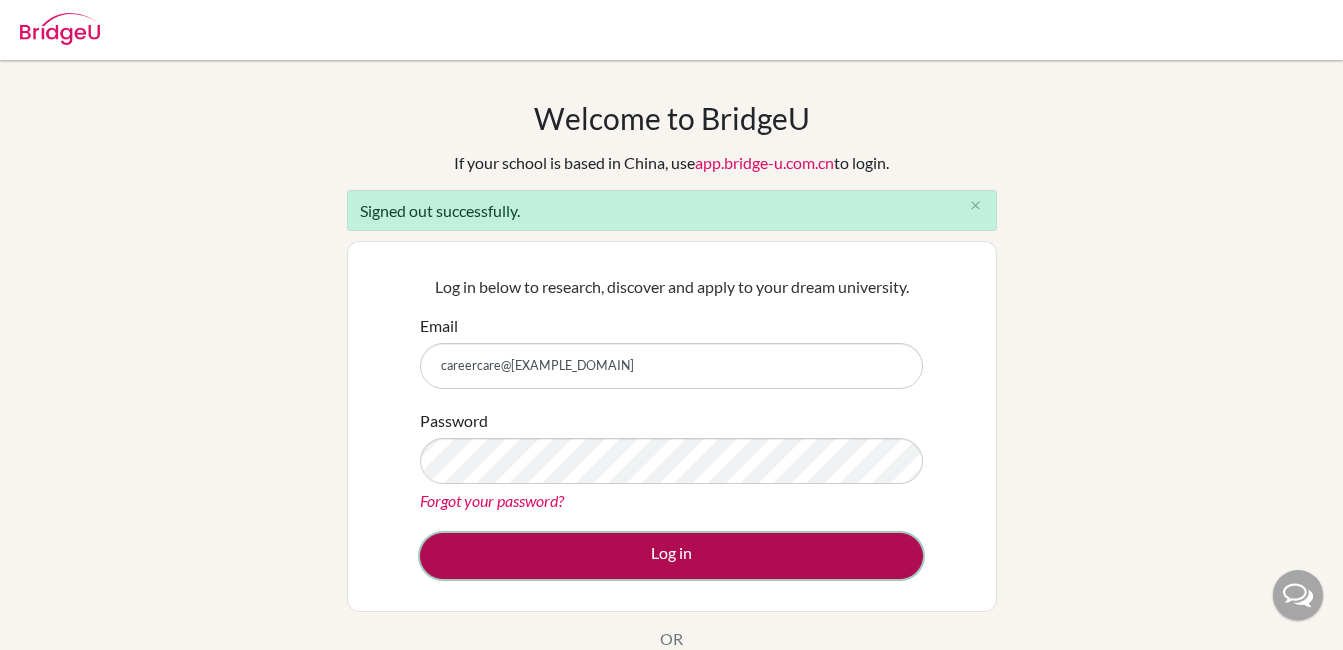 click on "Log in" at bounding box center [671, 556] 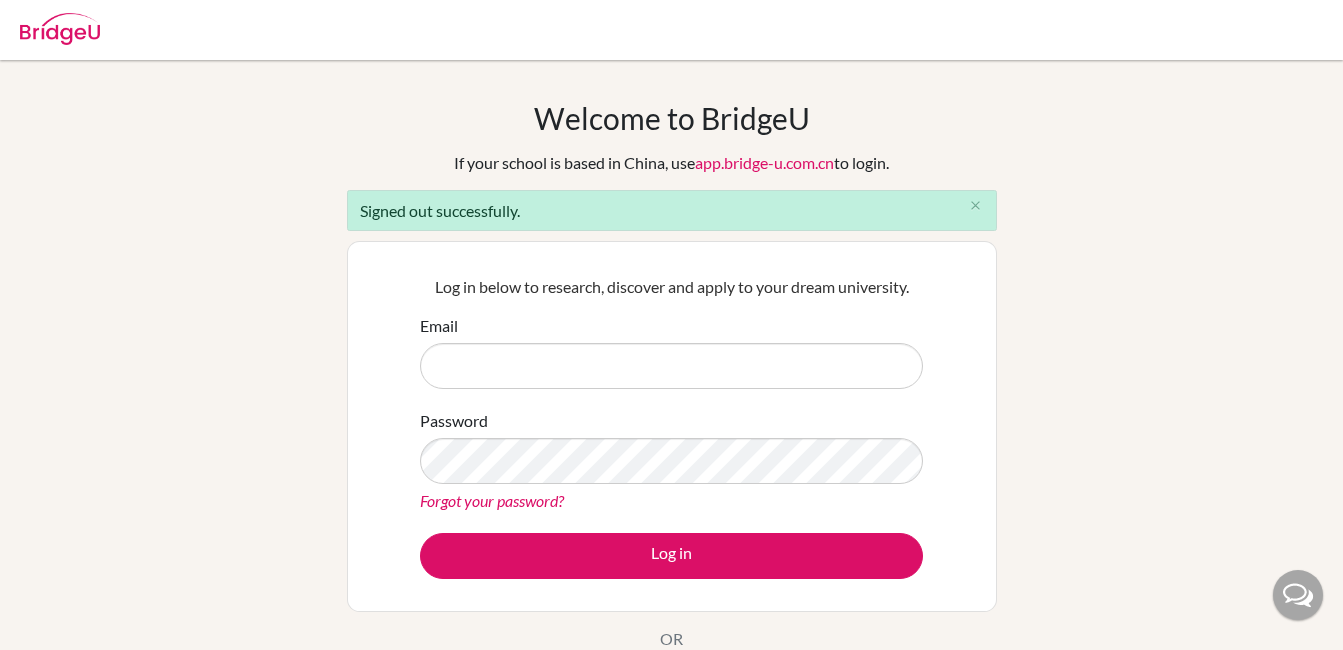 scroll, scrollTop: 0, scrollLeft: 0, axis: both 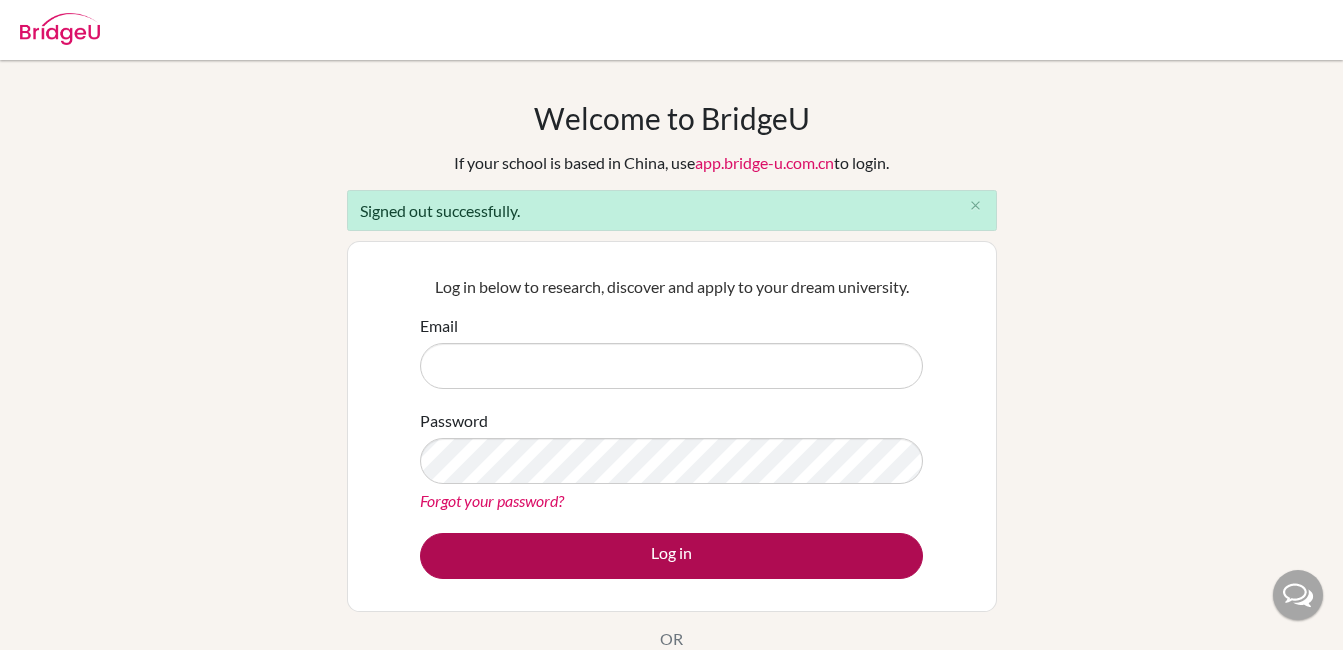 type on "careercare@saiinternational.edu.in" 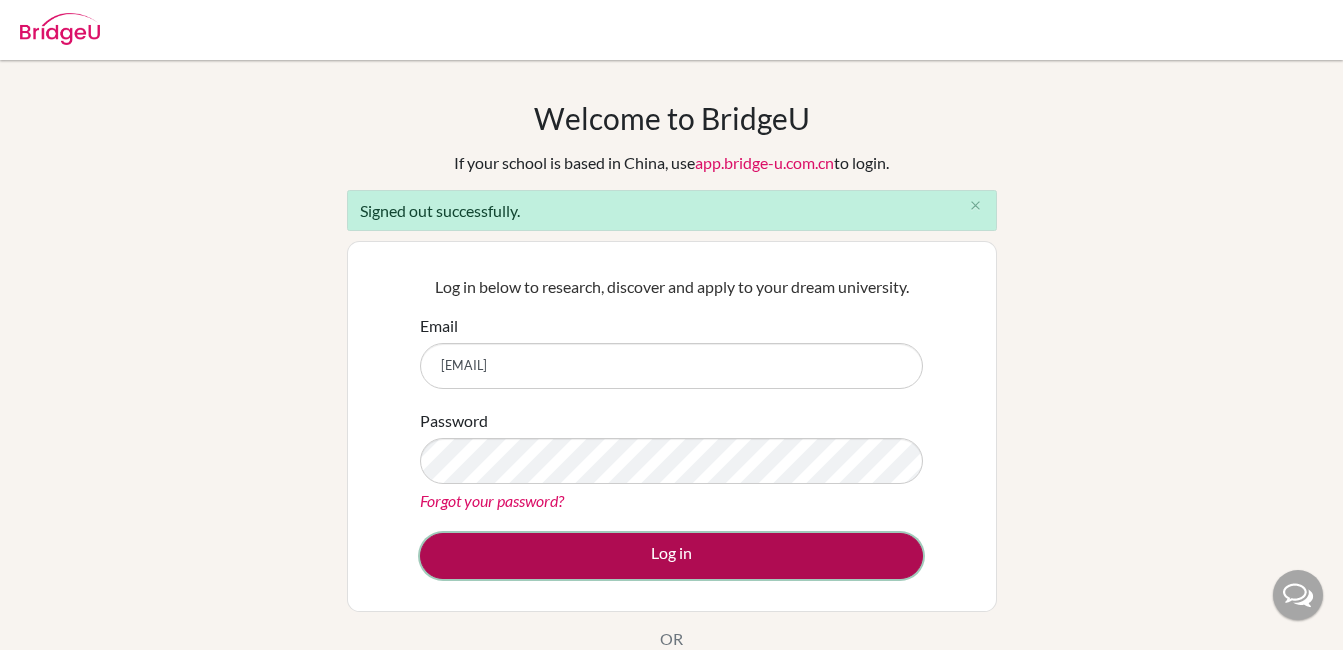 click on "Log in" at bounding box center (671, 556) 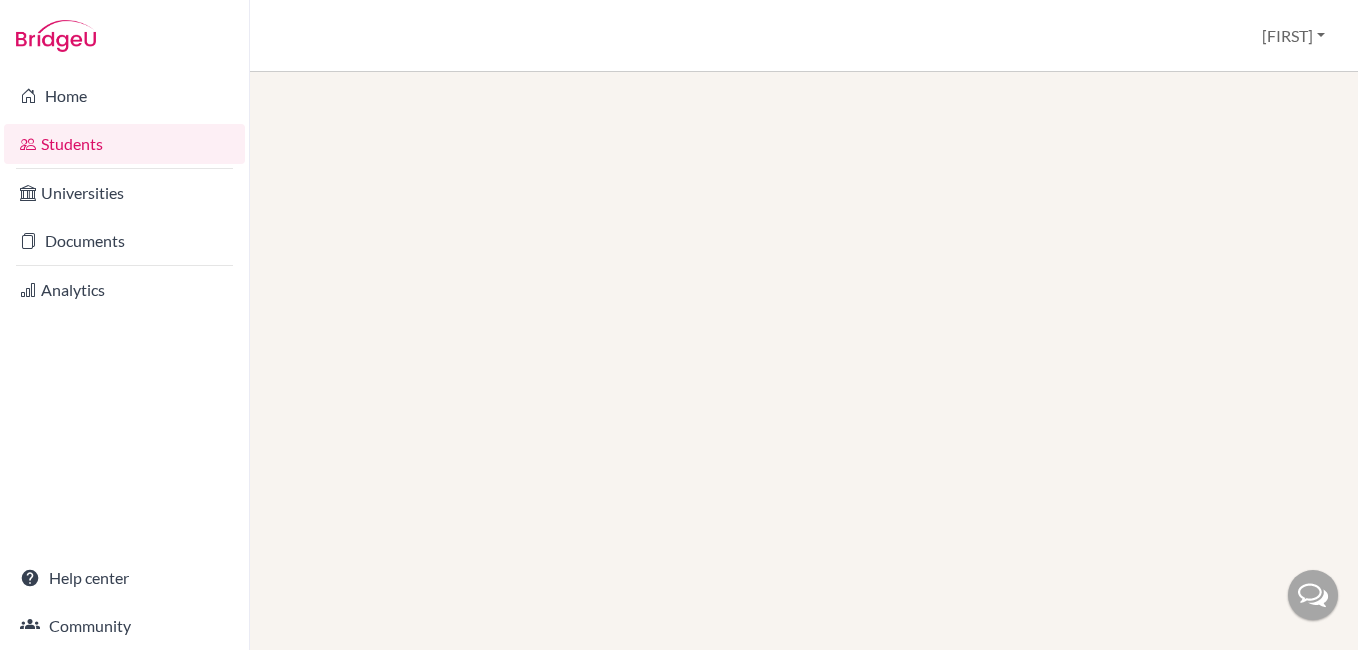 scroll, scrollTop: 0, scrollLeft: 0, axis: both 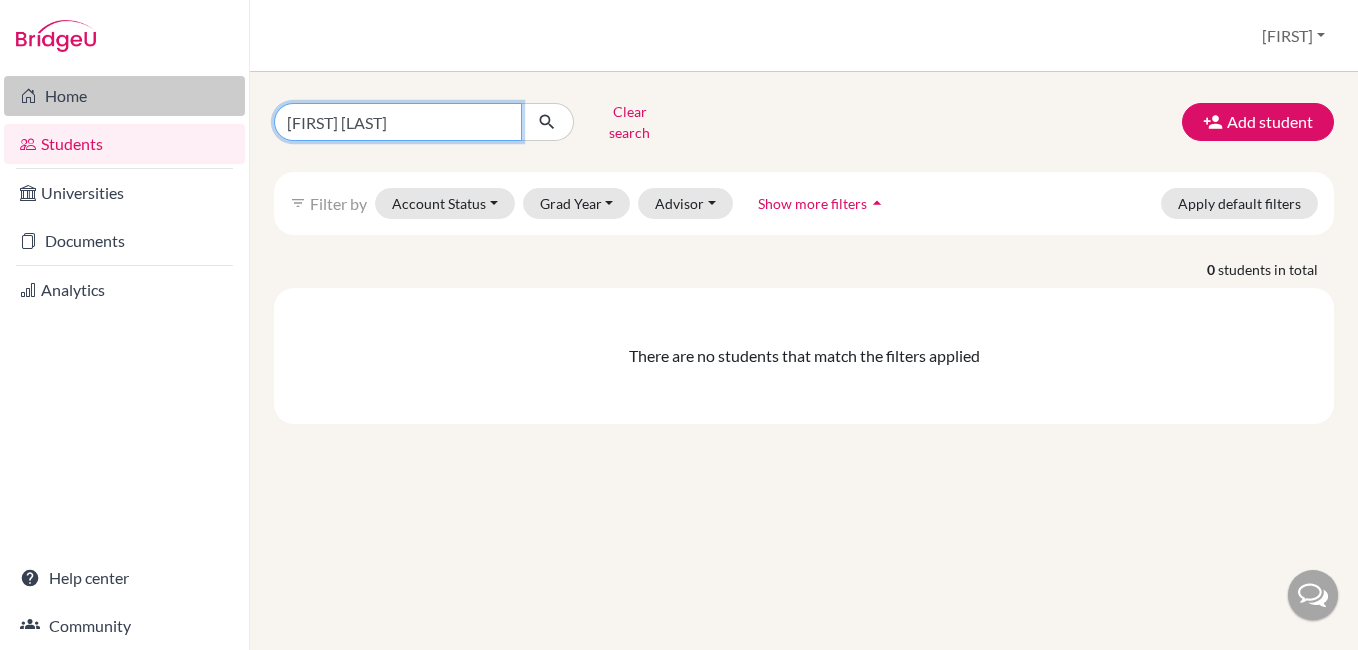 drag, startPoint x: 428, startPoint y: 120, endPoint x: 187, endPoint y: 108, distance: 241.29857 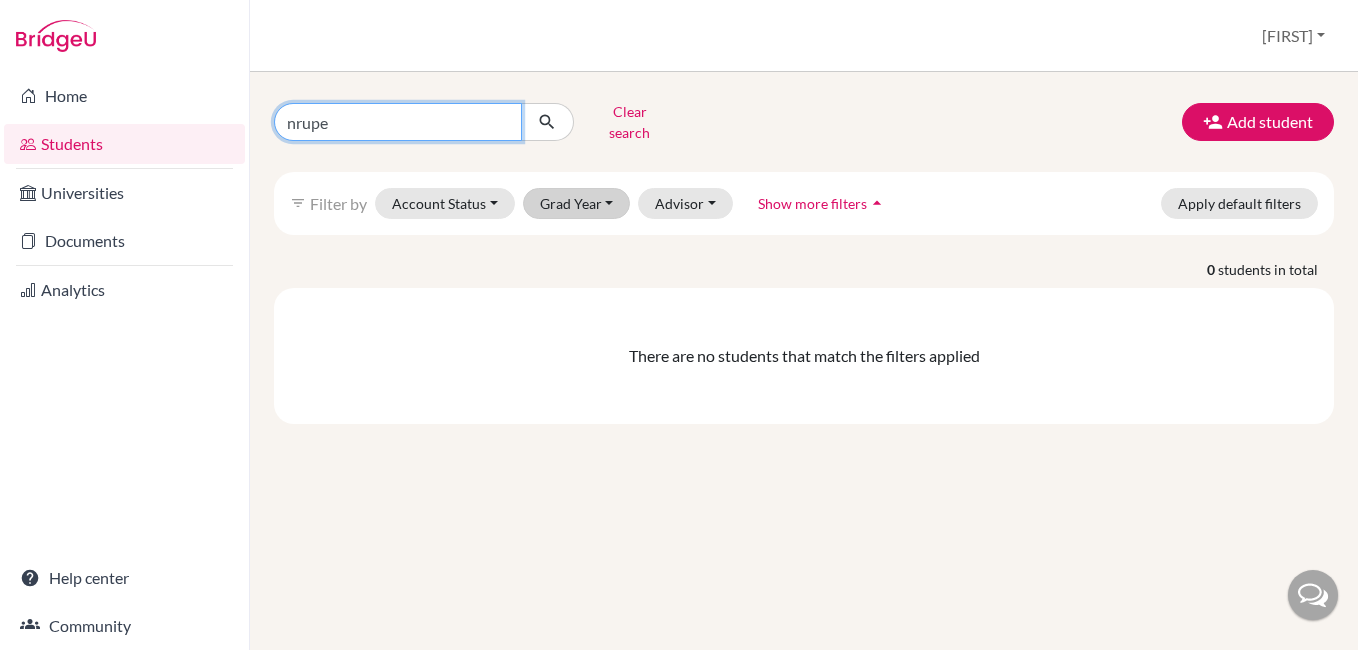 type on "nrupen" 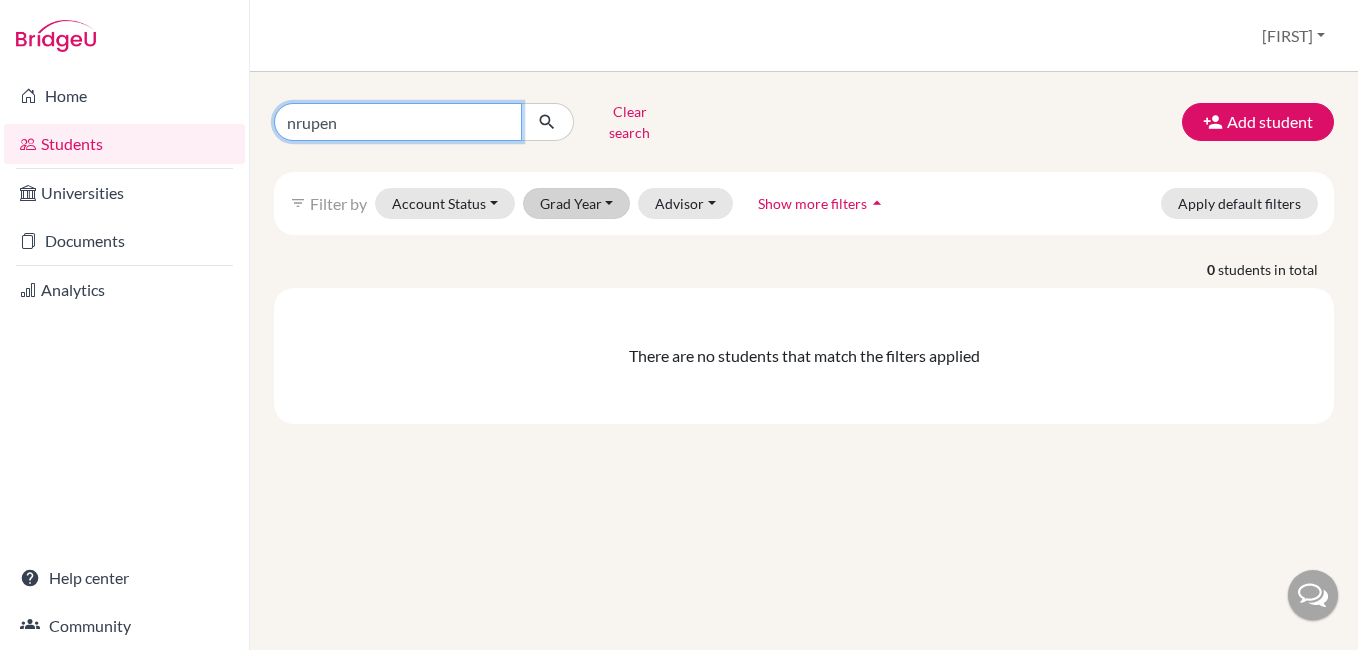 click at bounding box center (547, 122) 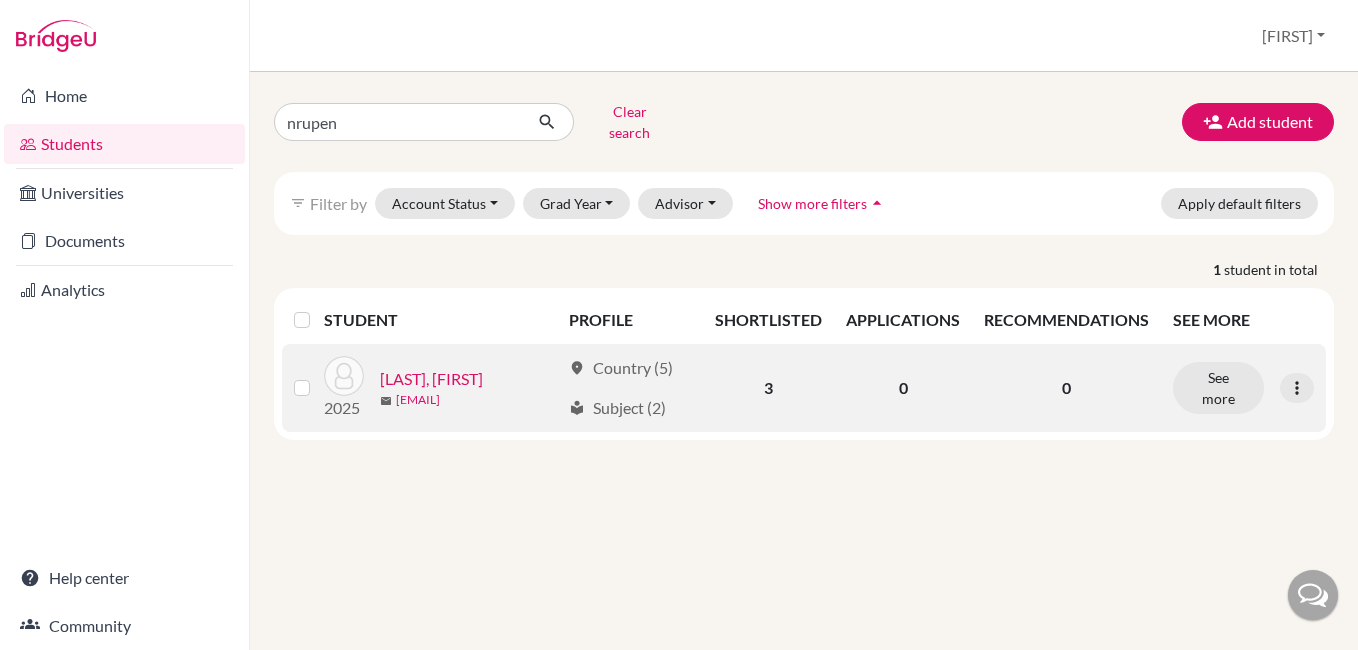 drag, startPoint x: 540, startPoint y: 387, endPoint x: 396, endPoint y: 385, distance: 144.01389 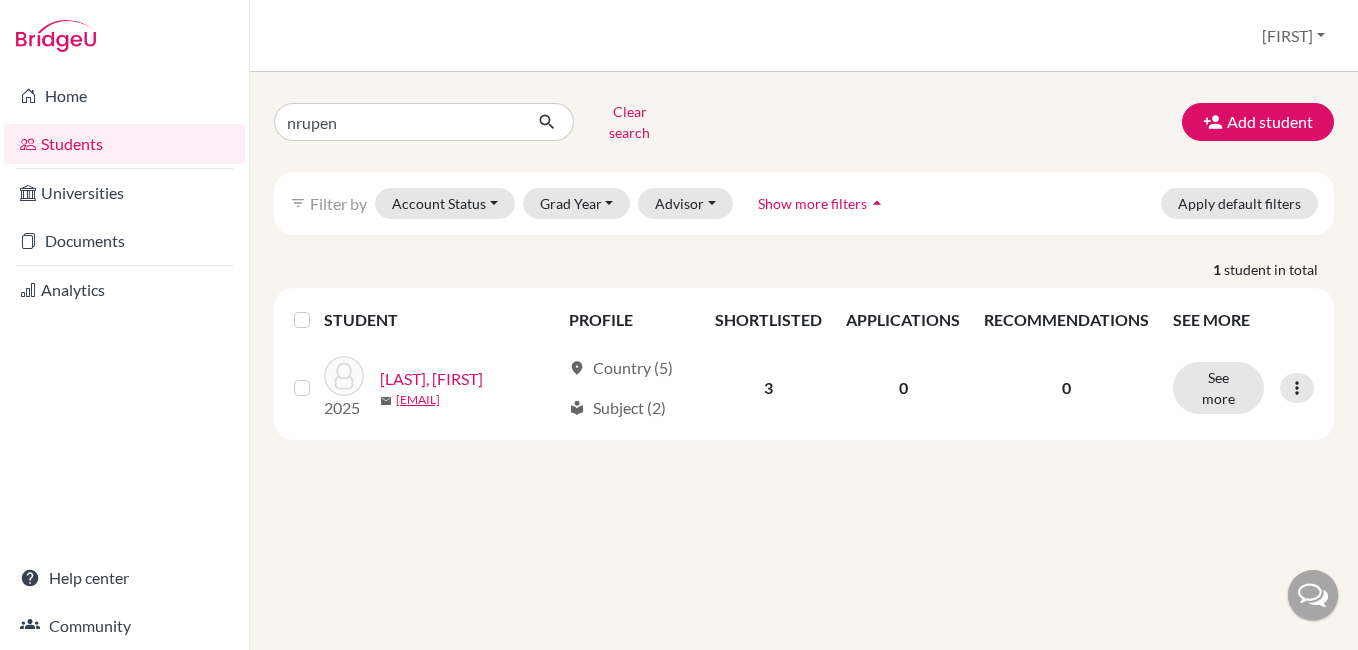 copy on "[EMAIL]" 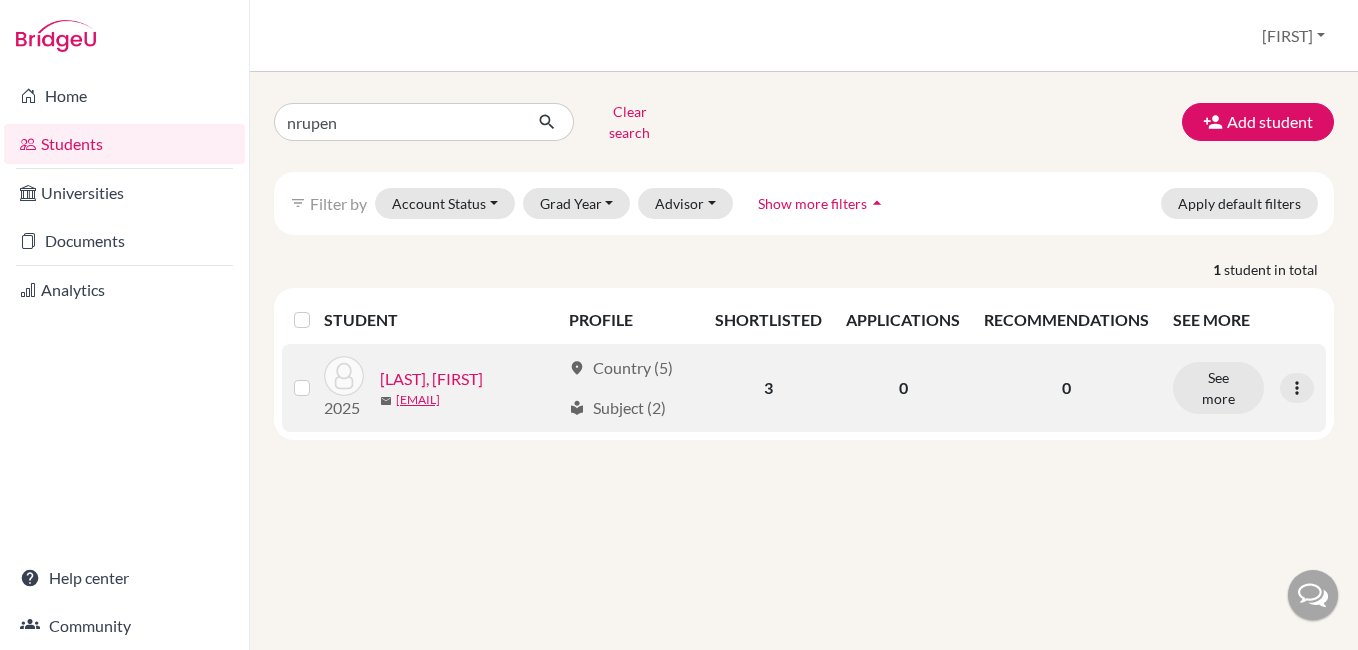 copy on "[EMAIL]" 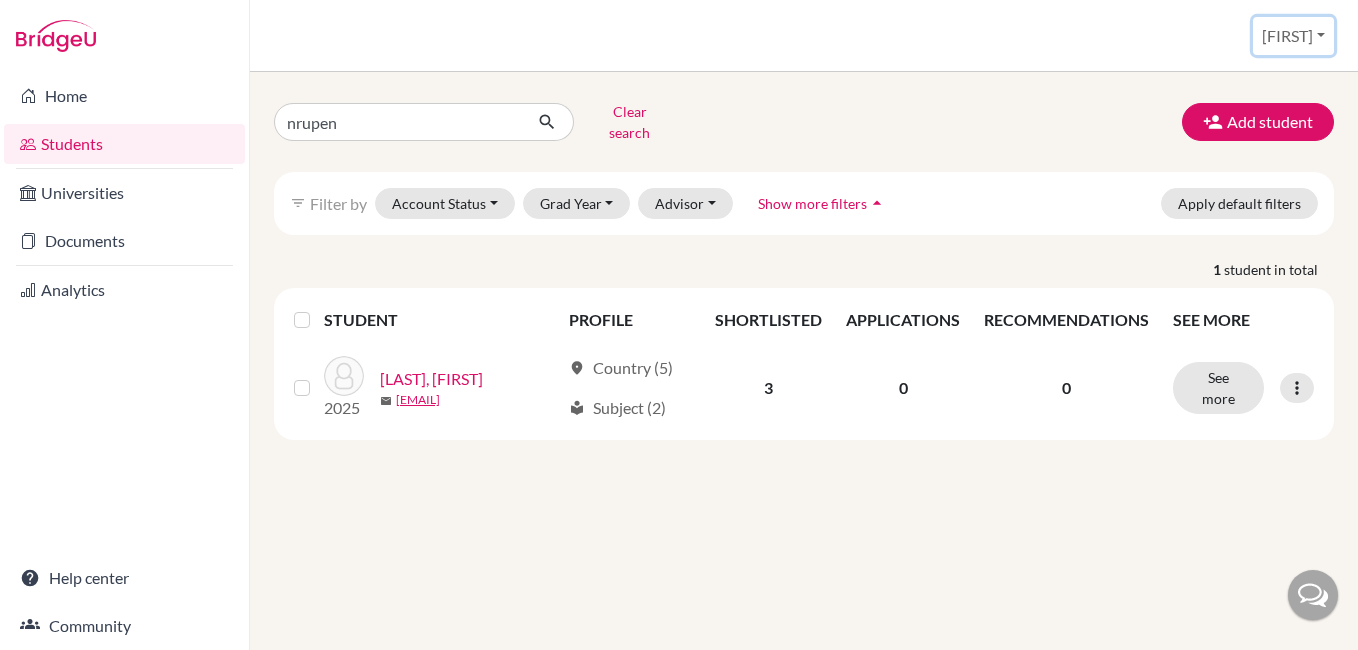click on "[FIRST]" at bounding box center (1293, 36) 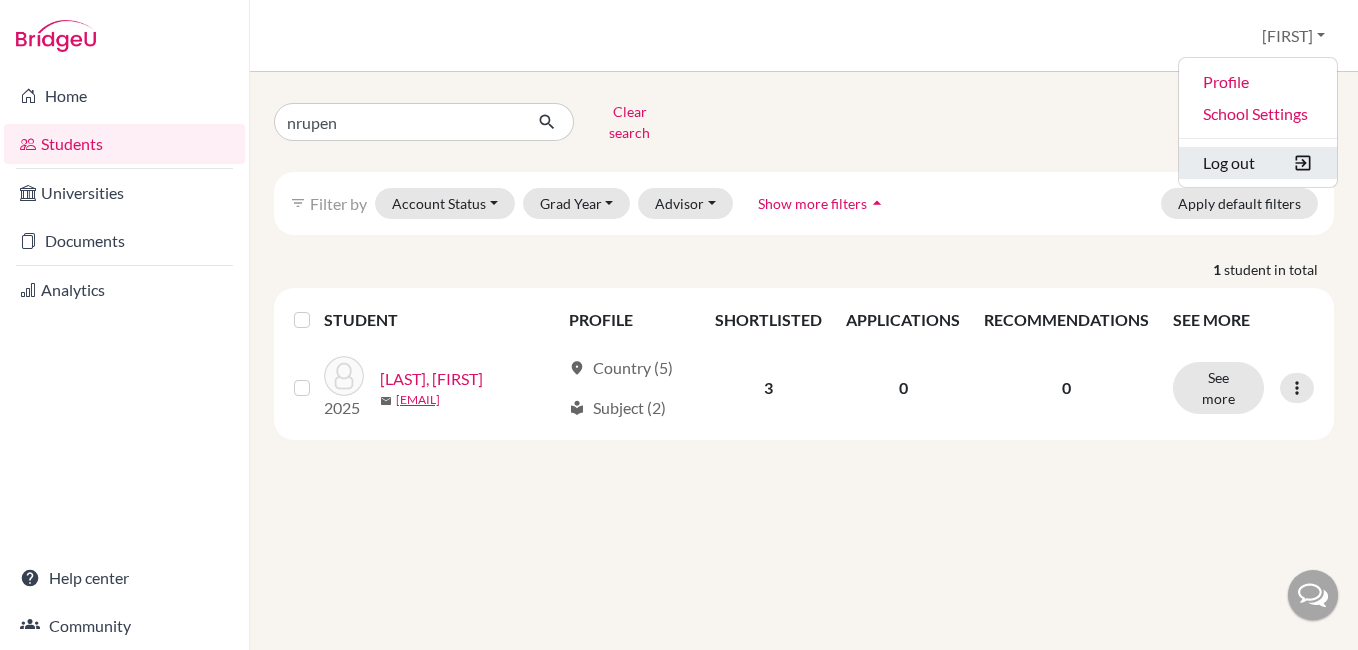 click on "Log out" at bounding box center (1258, 163) 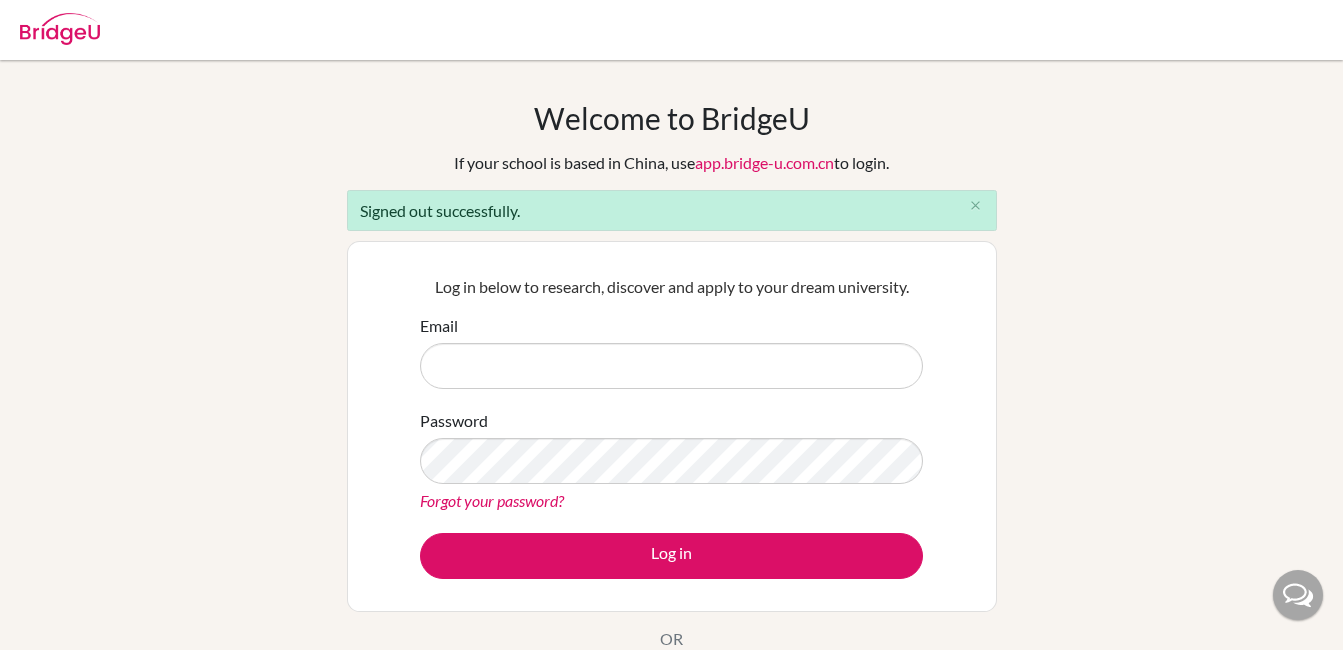 scroll, scrollTop: 0, scrollLeft: 0, axis: both 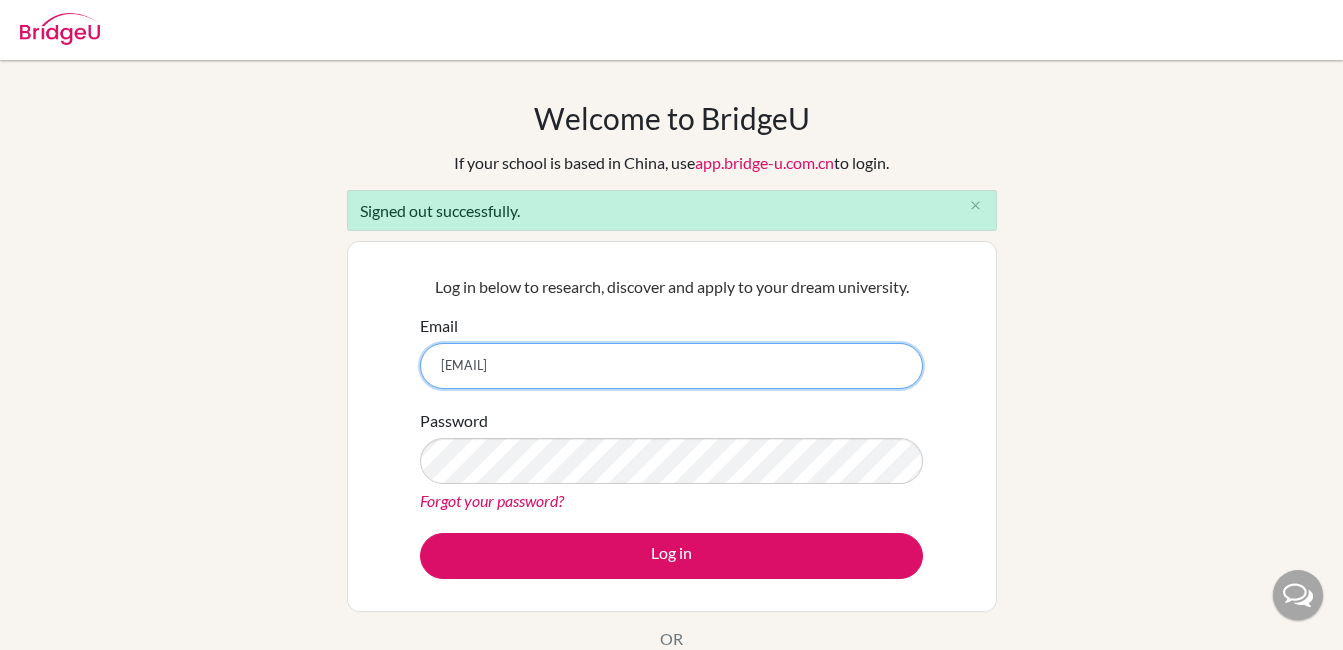 drag, startPoint x: 632, startPoint y: 365, endPoint x: 347, endPoint y: 354, distance: 285.2122 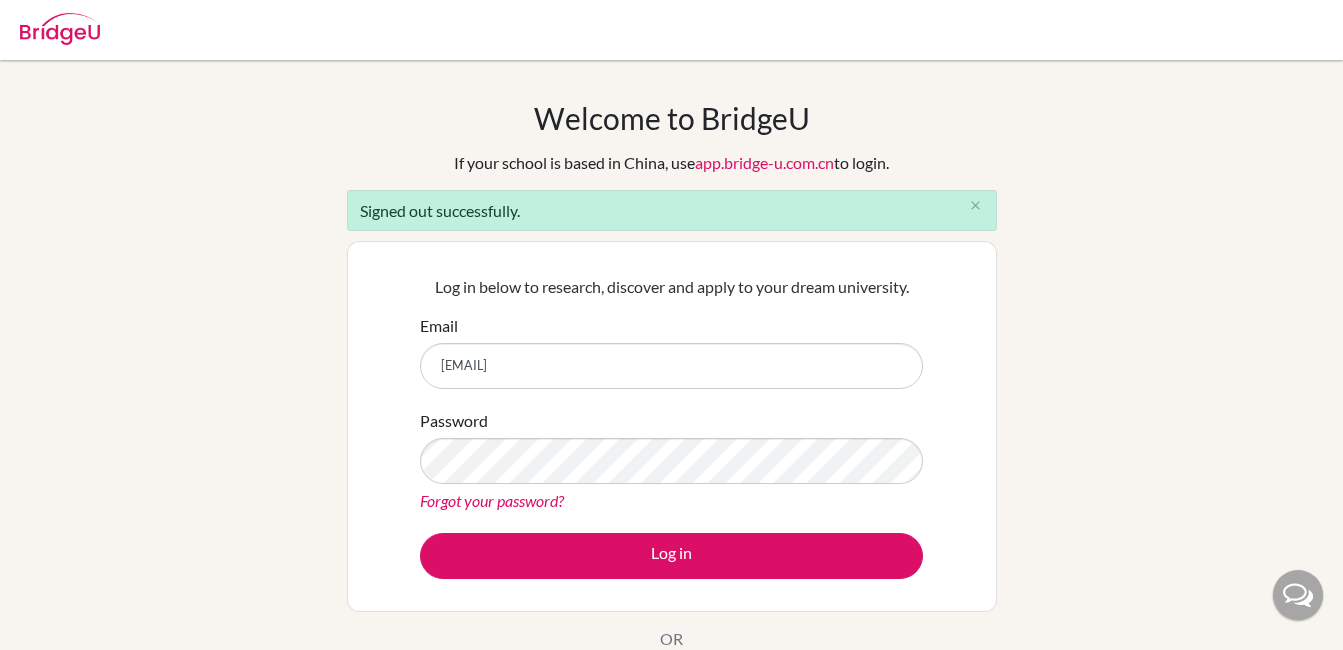 drag, startPoint x: 1047, startPoint y: 385, endPoint x: 899, endPoint y: 391, distance: 148.12157 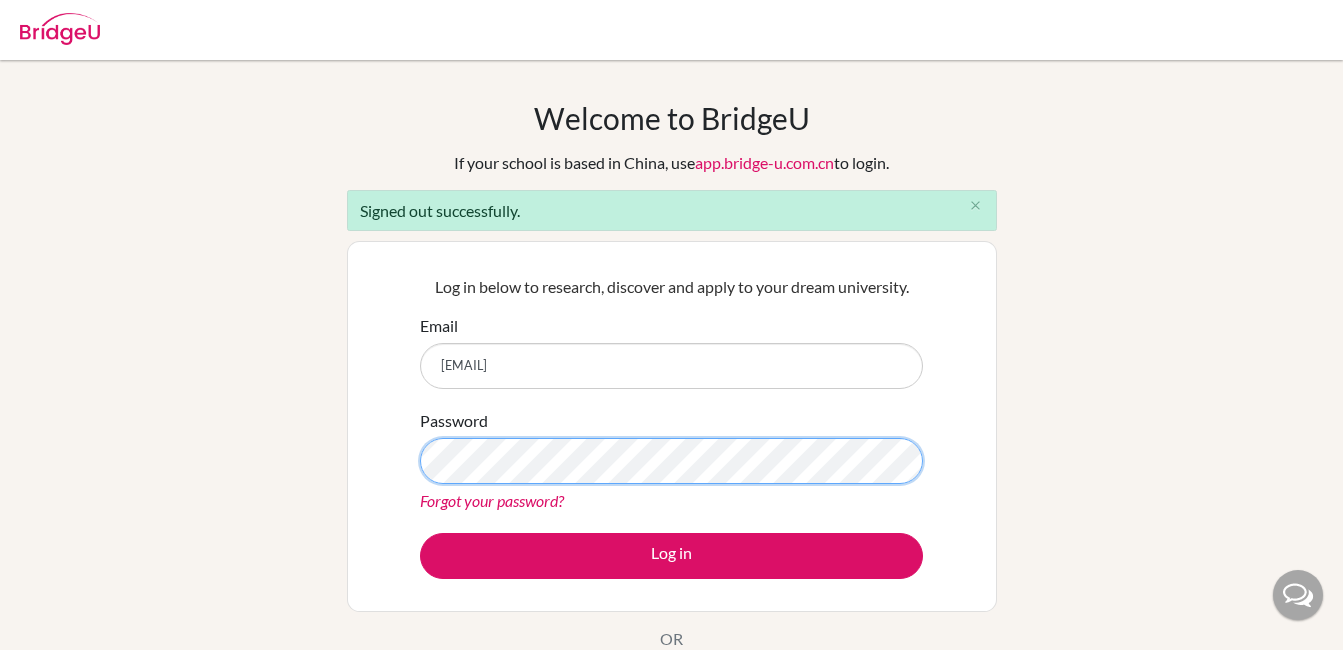 click on "Welcome to BridgeU
If your school is based in China, use  app.bridge-u.com.cn  to login.
Signed out successfully.
close
Log in below to research, discover and apply to your dream university.
Email
ravellanrupen@gmail.com
Password
Forgot your password?
Log in
OR
Log in with ManageBac
BridgeU is an invite only platform. If you haven’t received your invitation email,
click here
to request it again, or contact your advisor." at bounding box center [671, 452] 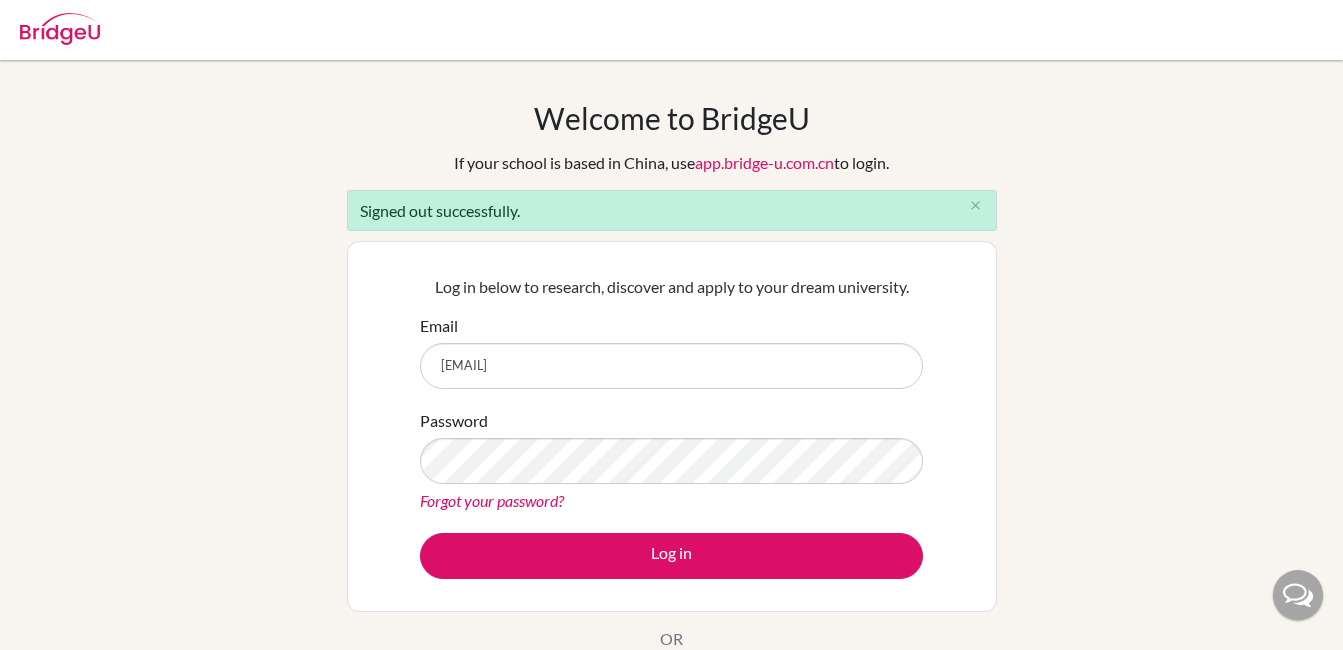 click on "Welcome to BridgeU
If your school is based in China, use  app.bridge-u.com.cn  to login.
Signed out successfully.
close
Log in below to research, discover and apply to your dream university.
Email
ravellanrupen@gmail.com
Password
Forgot your password?
Log in
OR
Log in with ManageBac
BridgeU is an invite only platform. If you haven’t received your invitation email,
click here
to request it again, or contact your advisor." at bounding box center (671, 452) 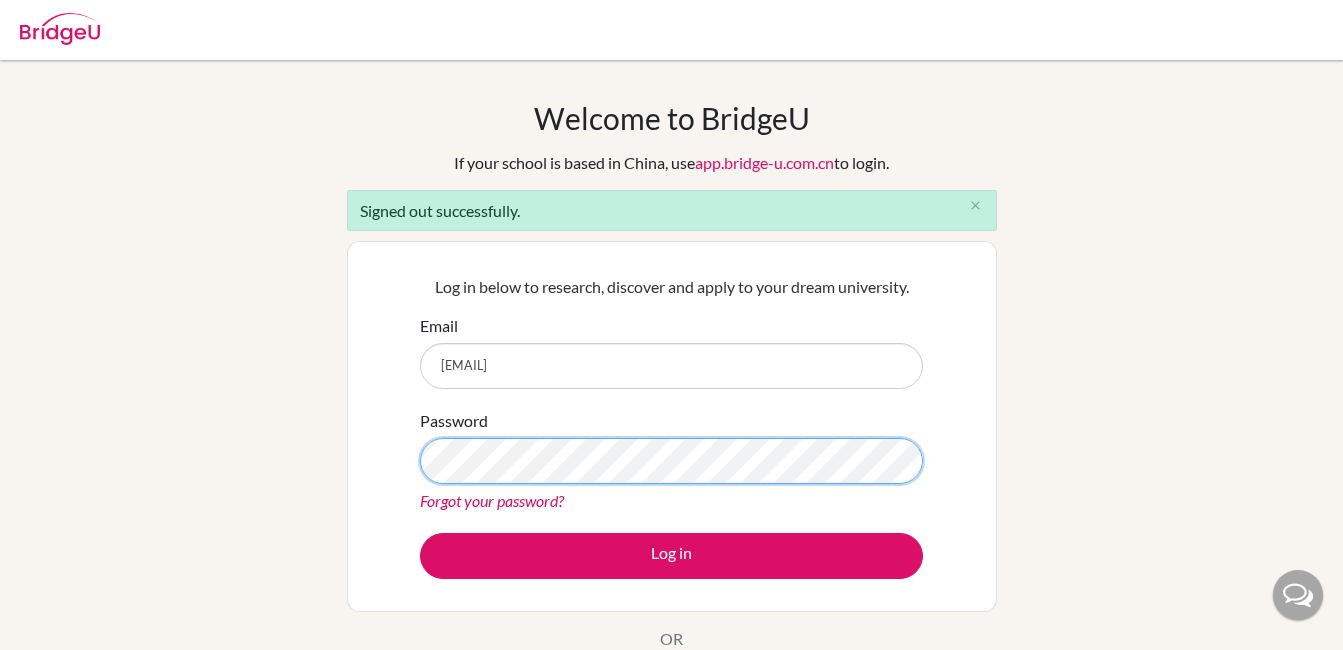 click on "Welcome to BridgeU
If your school is based in China, use  app.bridge-u.com.cn  to login.
Signed out successfully.
close
Log in below to research, discover and apply to your dream university.
Email
ravellanrupen@gmail.com
Password
Forgot your password?
Log in
OR
Log in with ManageBac
BridgeU is an invite only platform. If you haven’t received your invitation email,
click here
to request it again, or contact your advisor." at bounding box center [671, 452] 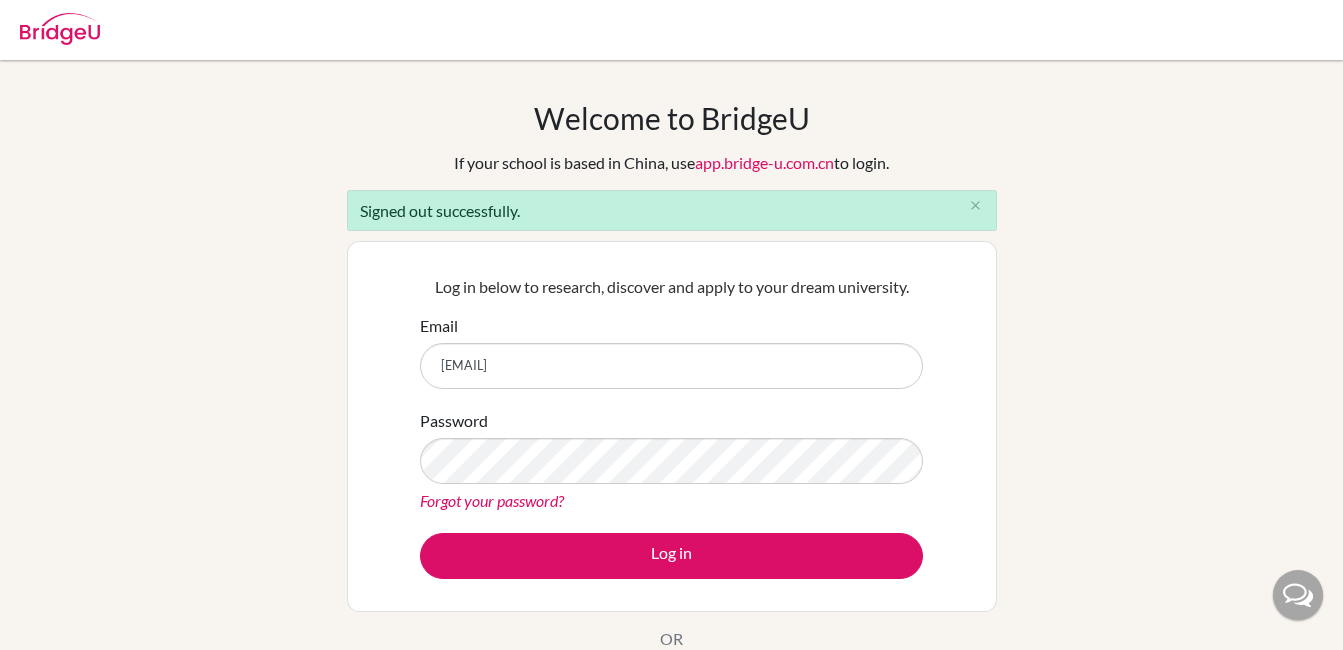click on "Welcome to BridgeU
If your school is based in China, use  app.bridge-u.com.cn  to login.
Signed out successfully.
close
Log in below to research, discover and apply to your dream university.
Email
ravellanrupen@gmail.com
Password
Forgot your password?
Log in
OR
Log in with ManageBac
BridgeU is an invite only platform. If you haven’t received your invitation email,
click here
to request it again, or contact your advisor." at bounding box center (671, 452) 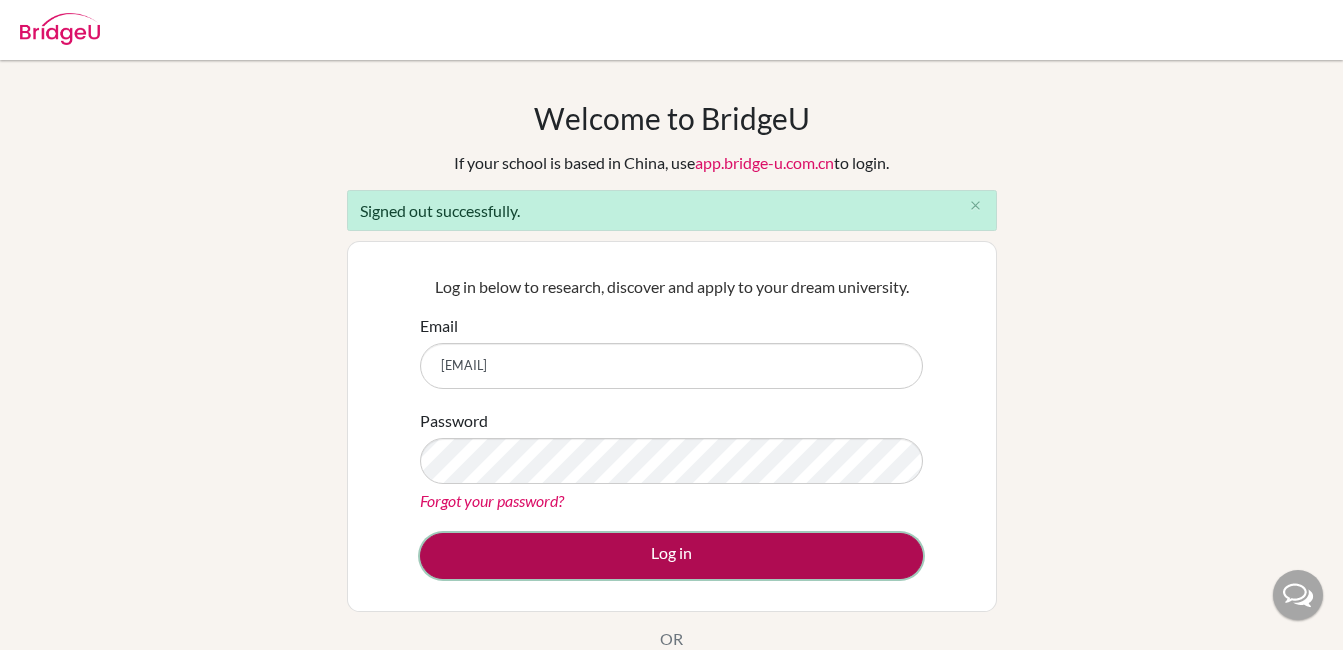 click on "Log in" at bounding box center [671, 556] 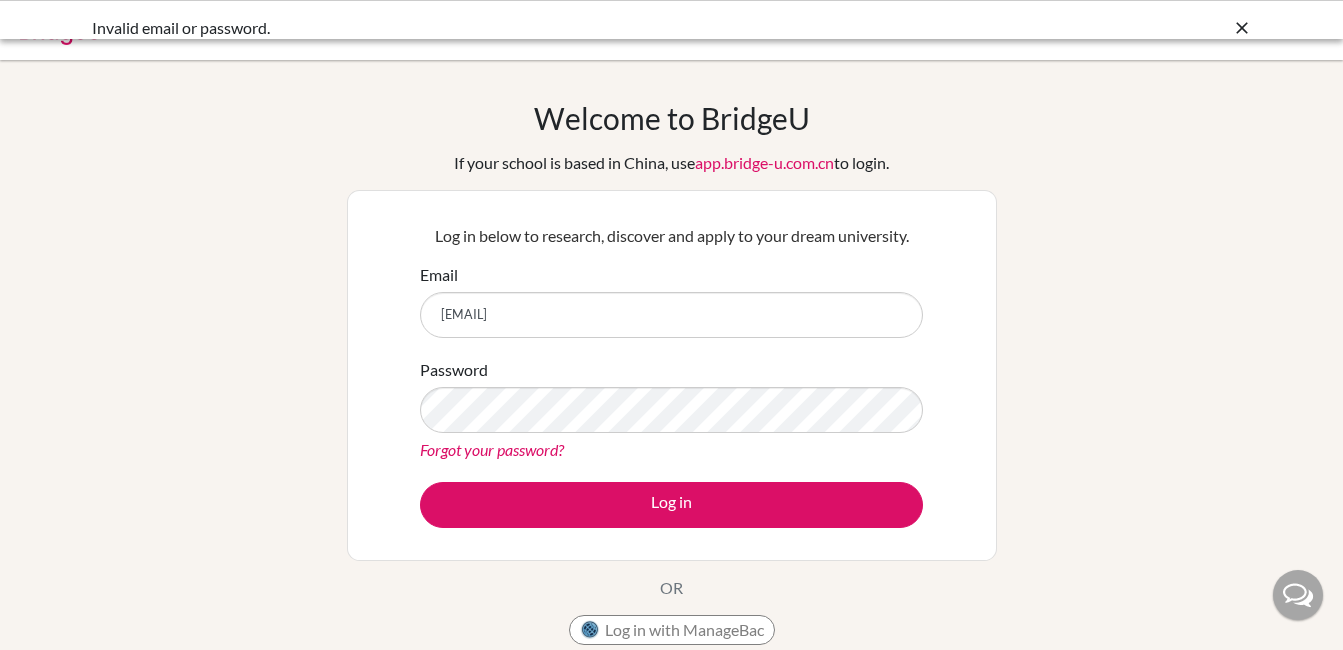 scroll, scrollTop: 0, scrollLeft: 0, axis: both 